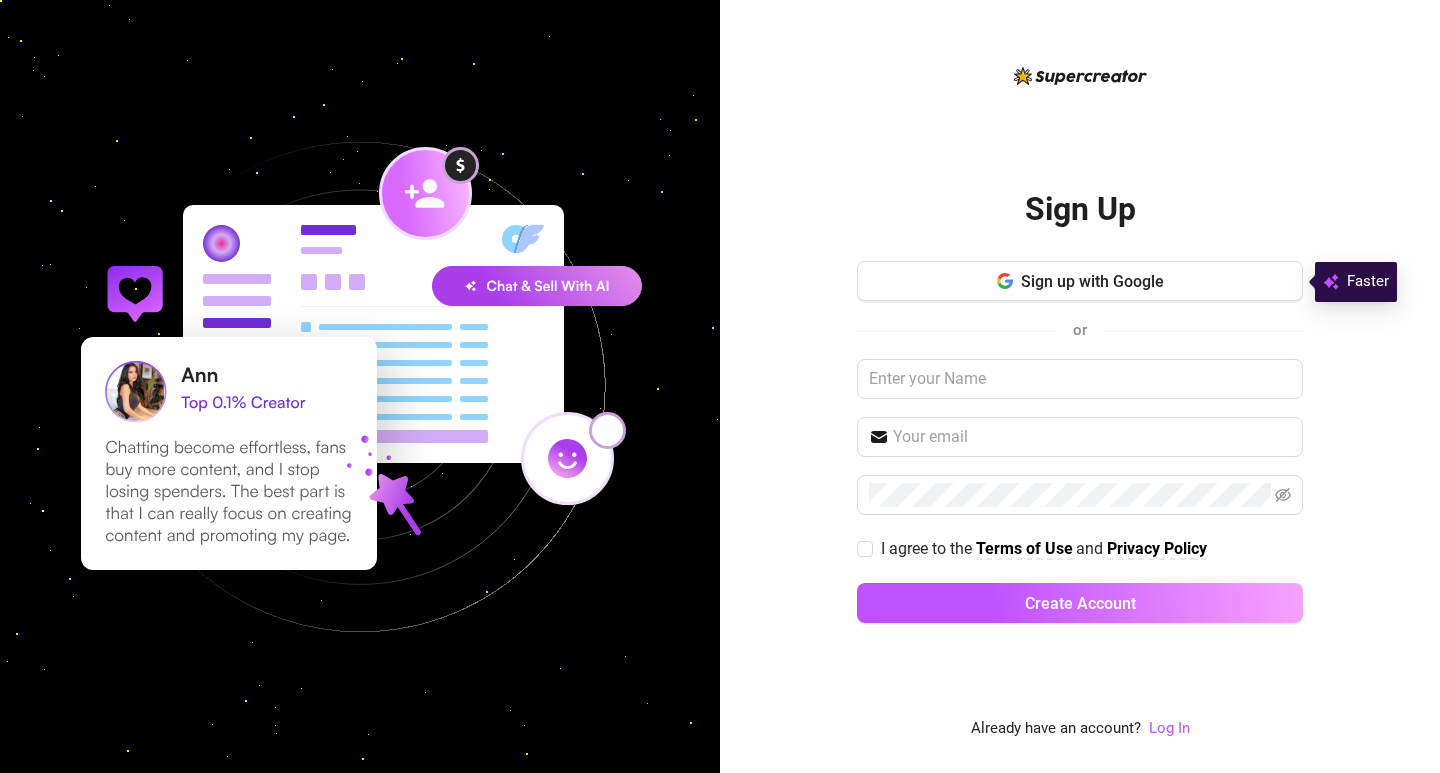 scroll, scrollTop: 0, scrollLeft: 0, axis: both 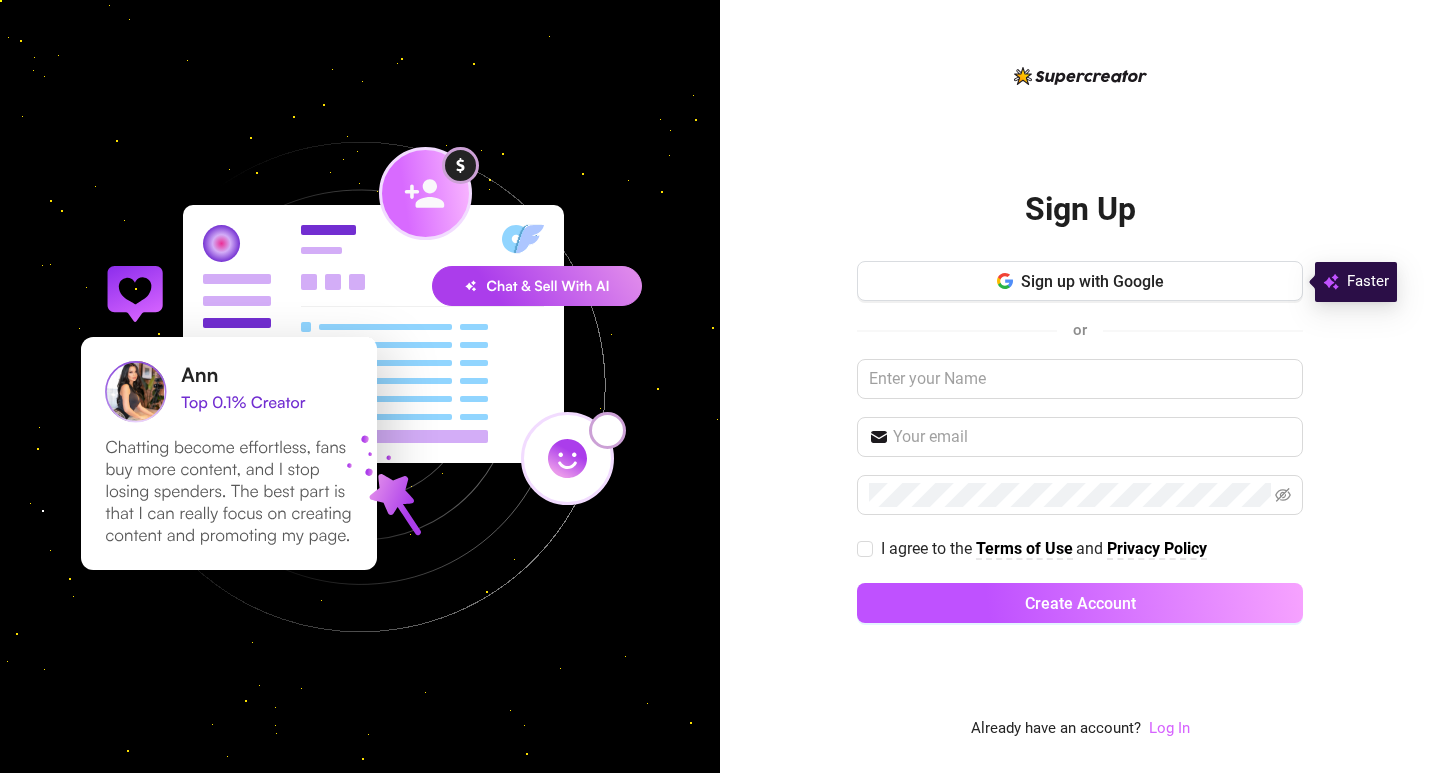 click on "Log In" at bounding box center (1169, 728) 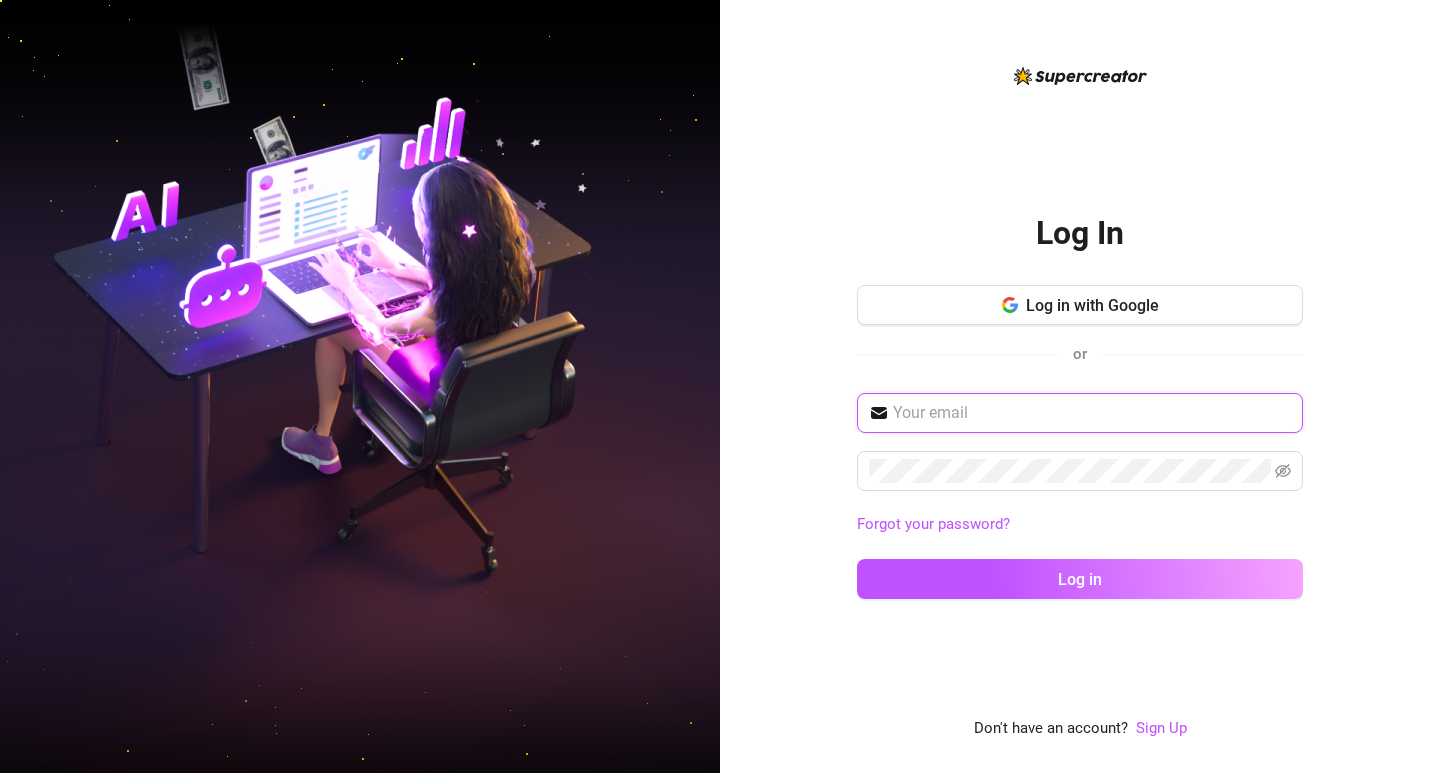 click at bounding box center [1092, 413] 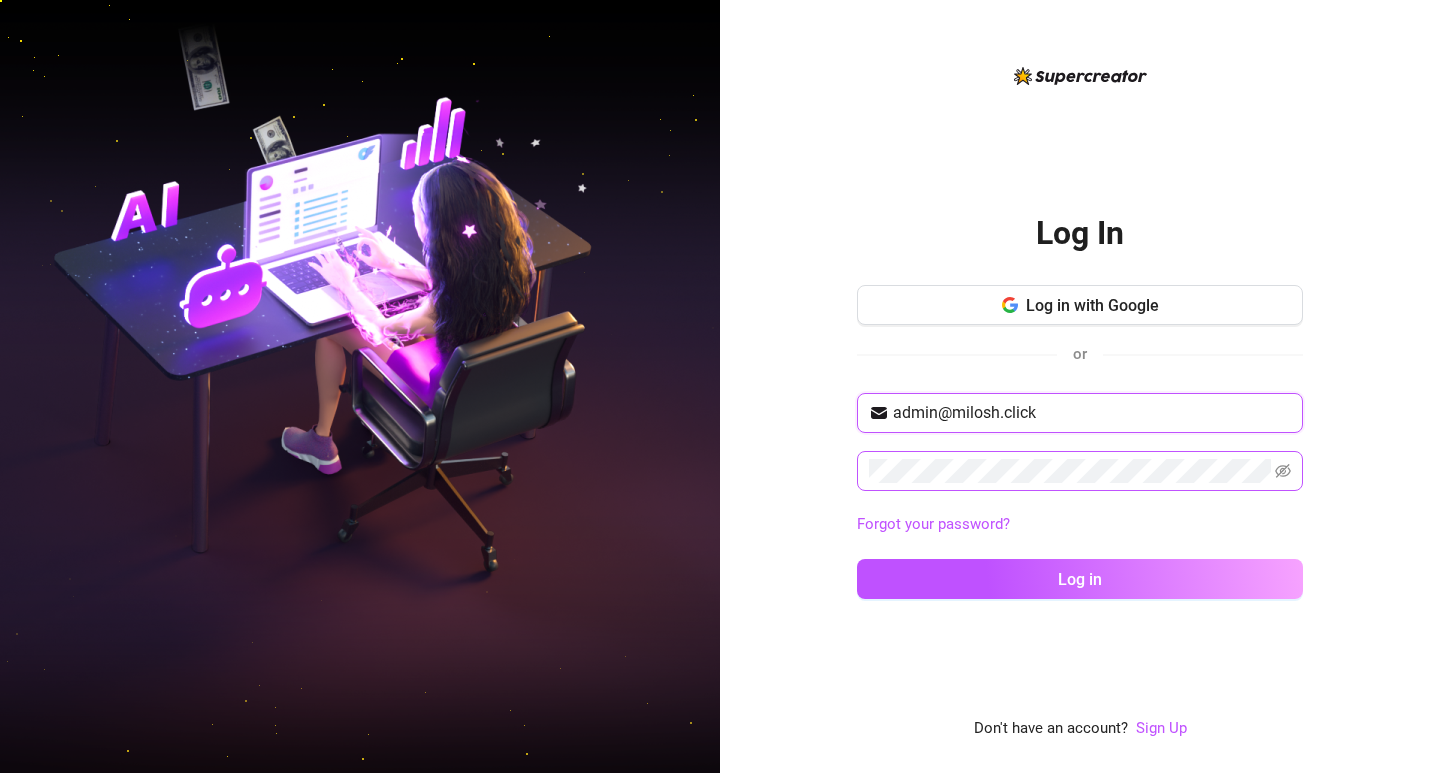 type on "admin@milosh.click" 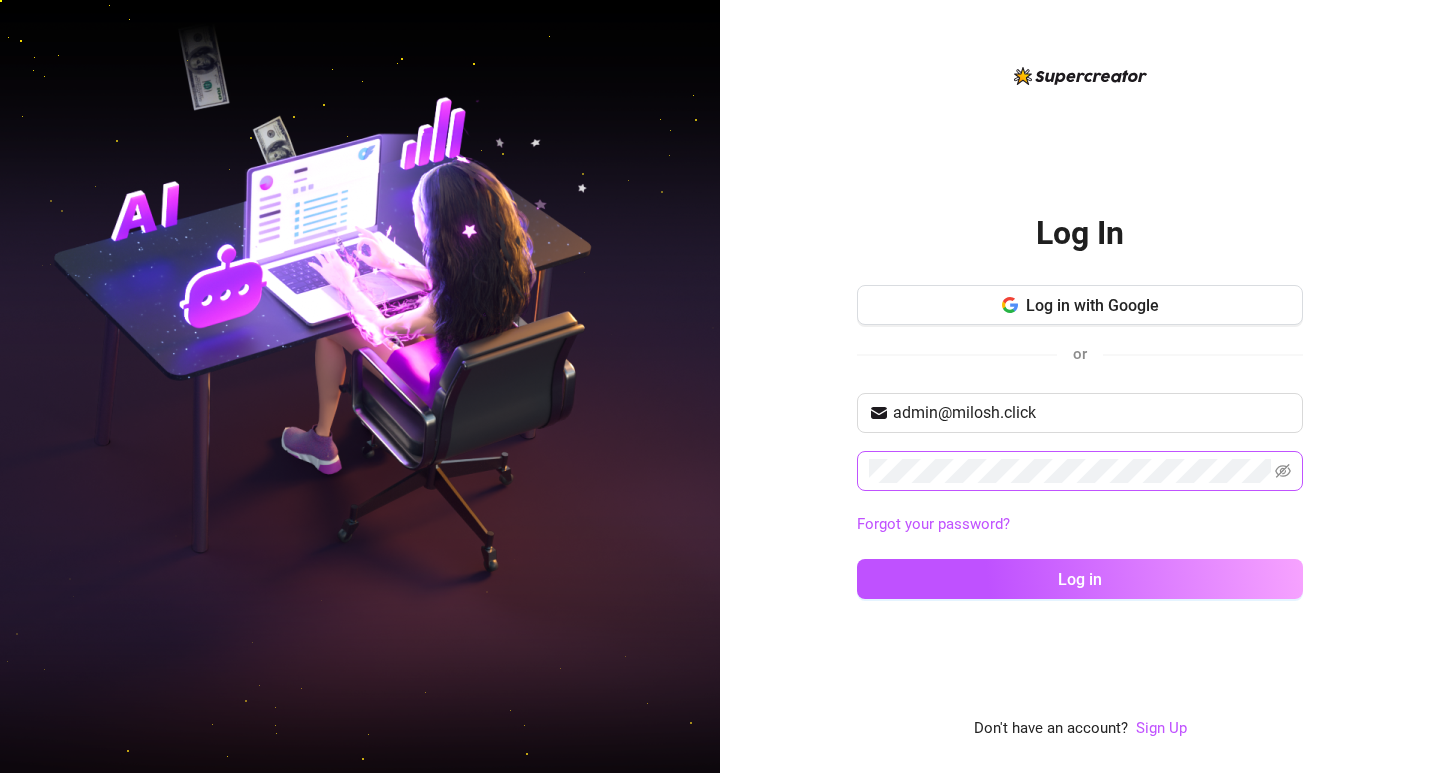 click at bounding box center (1080, 471) 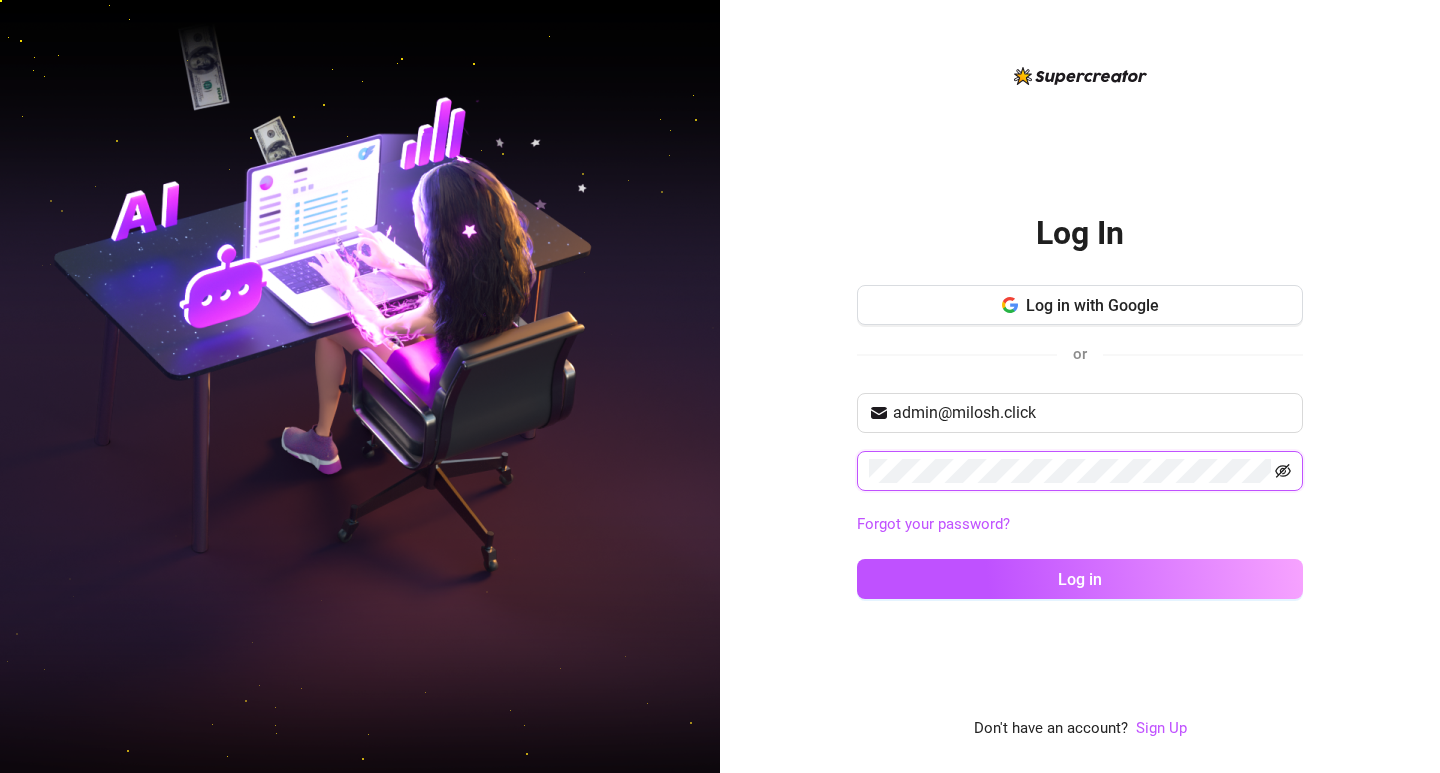 click 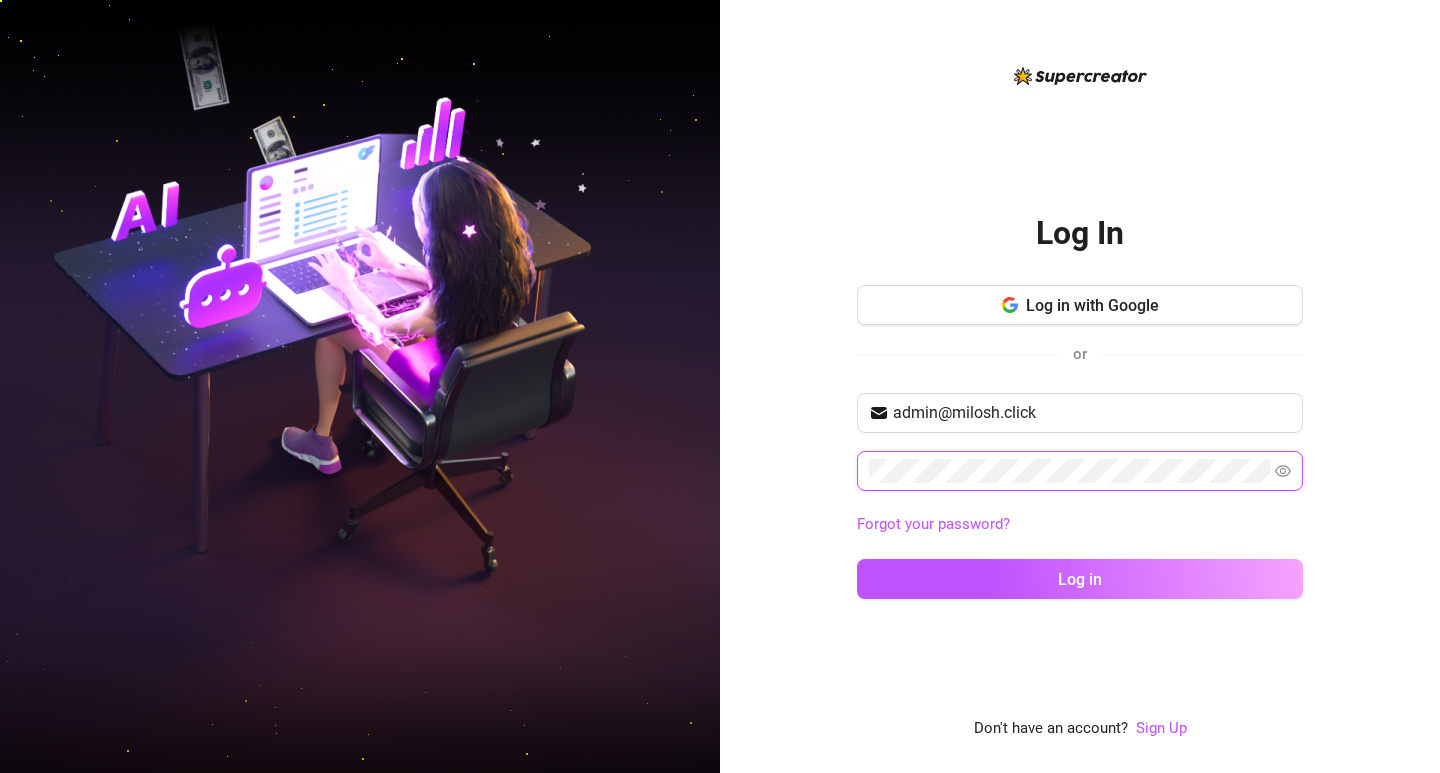click 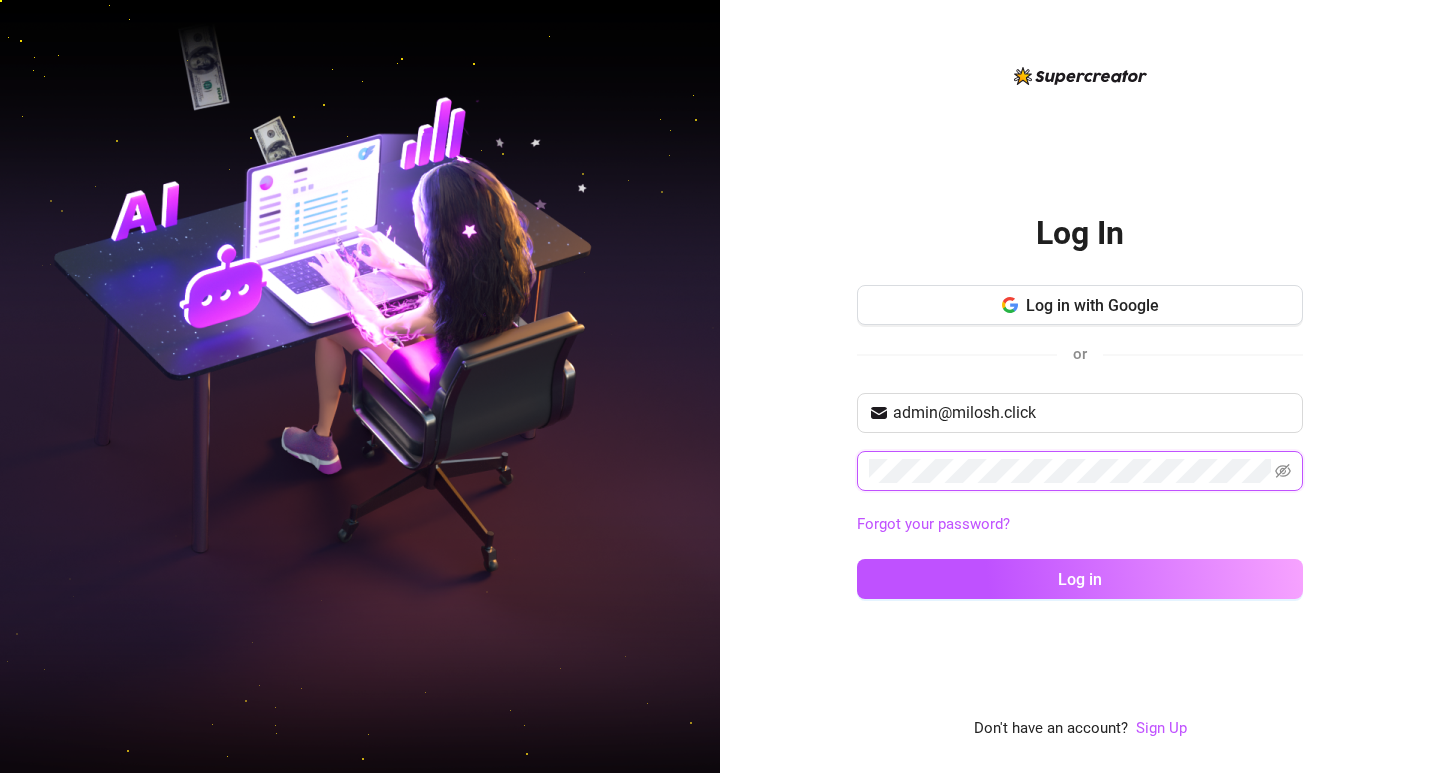 click 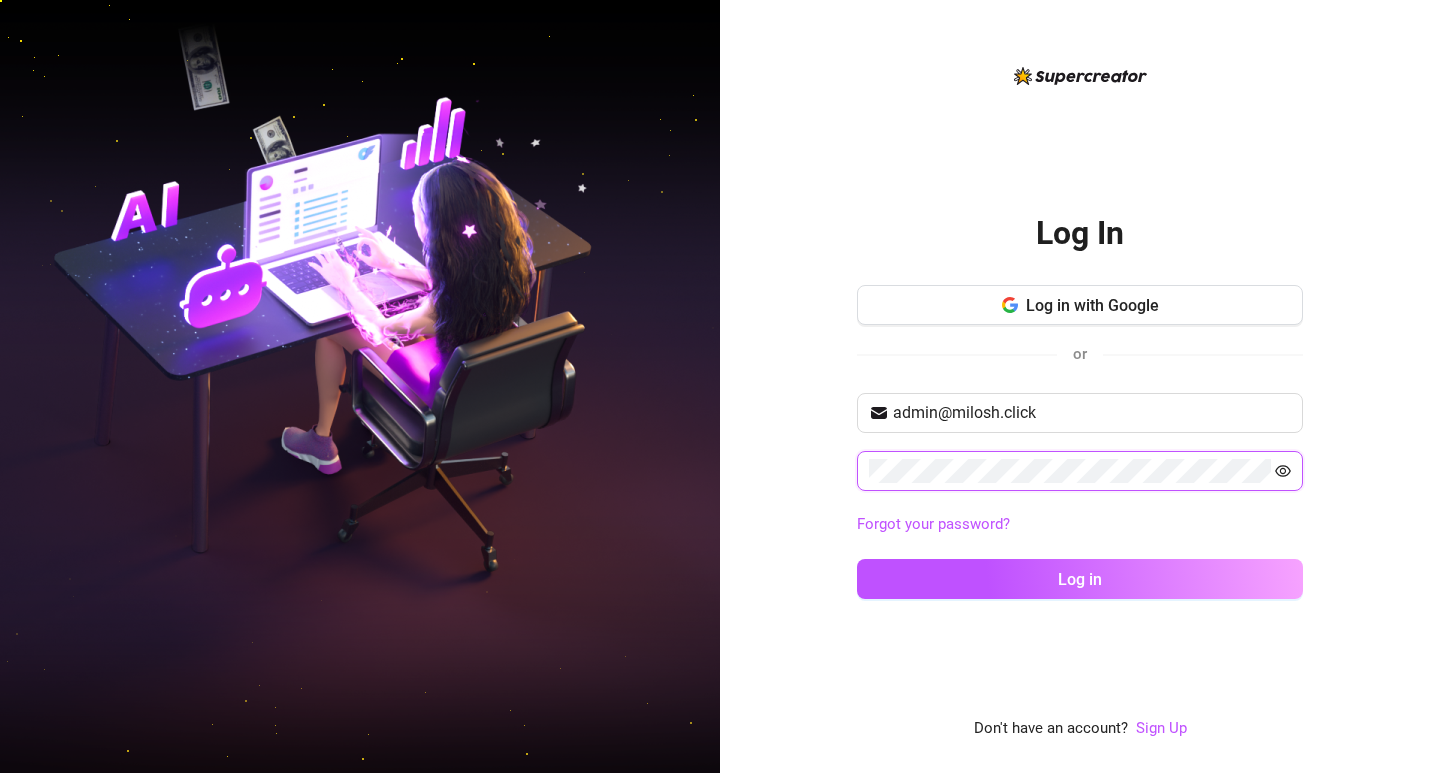 click 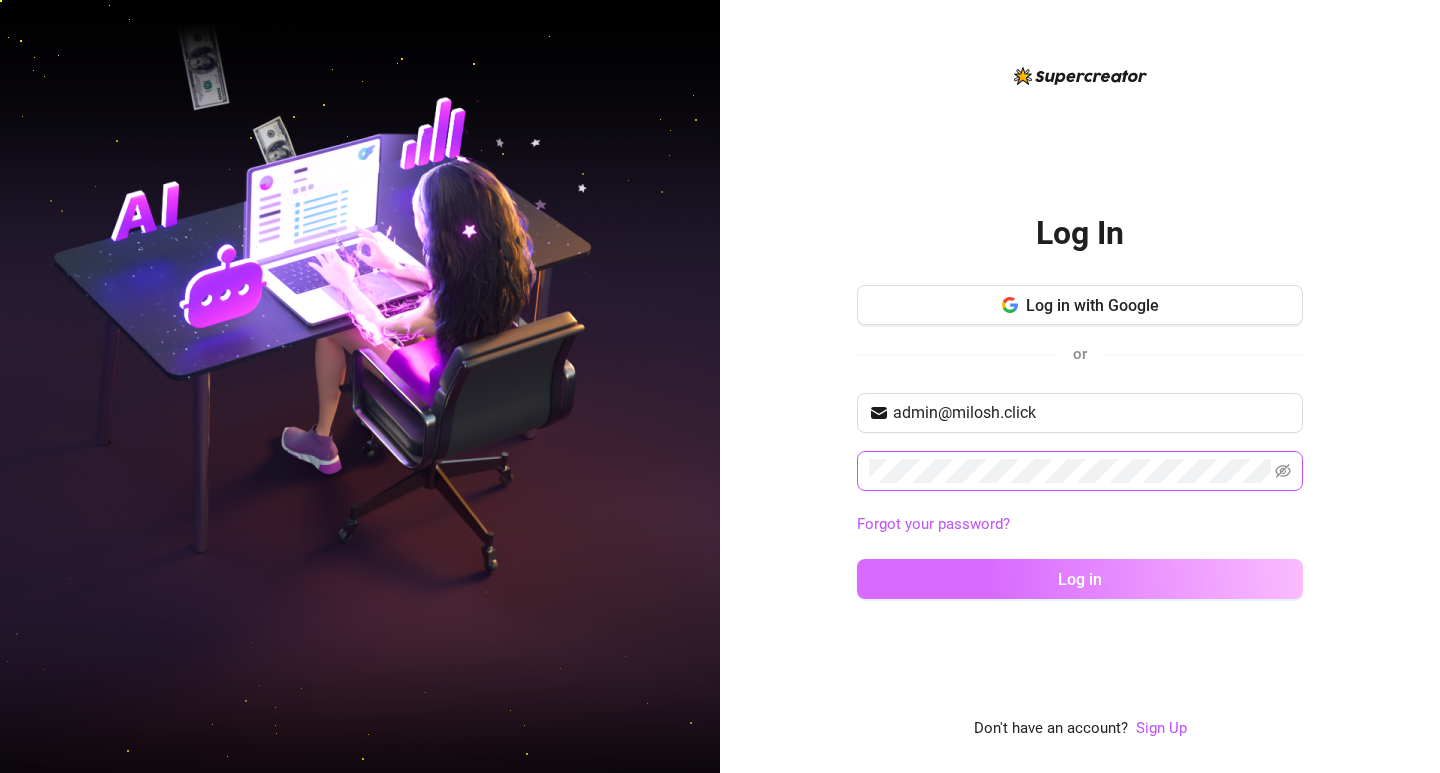 click on "Log in" at bounding box center [1080, 579] 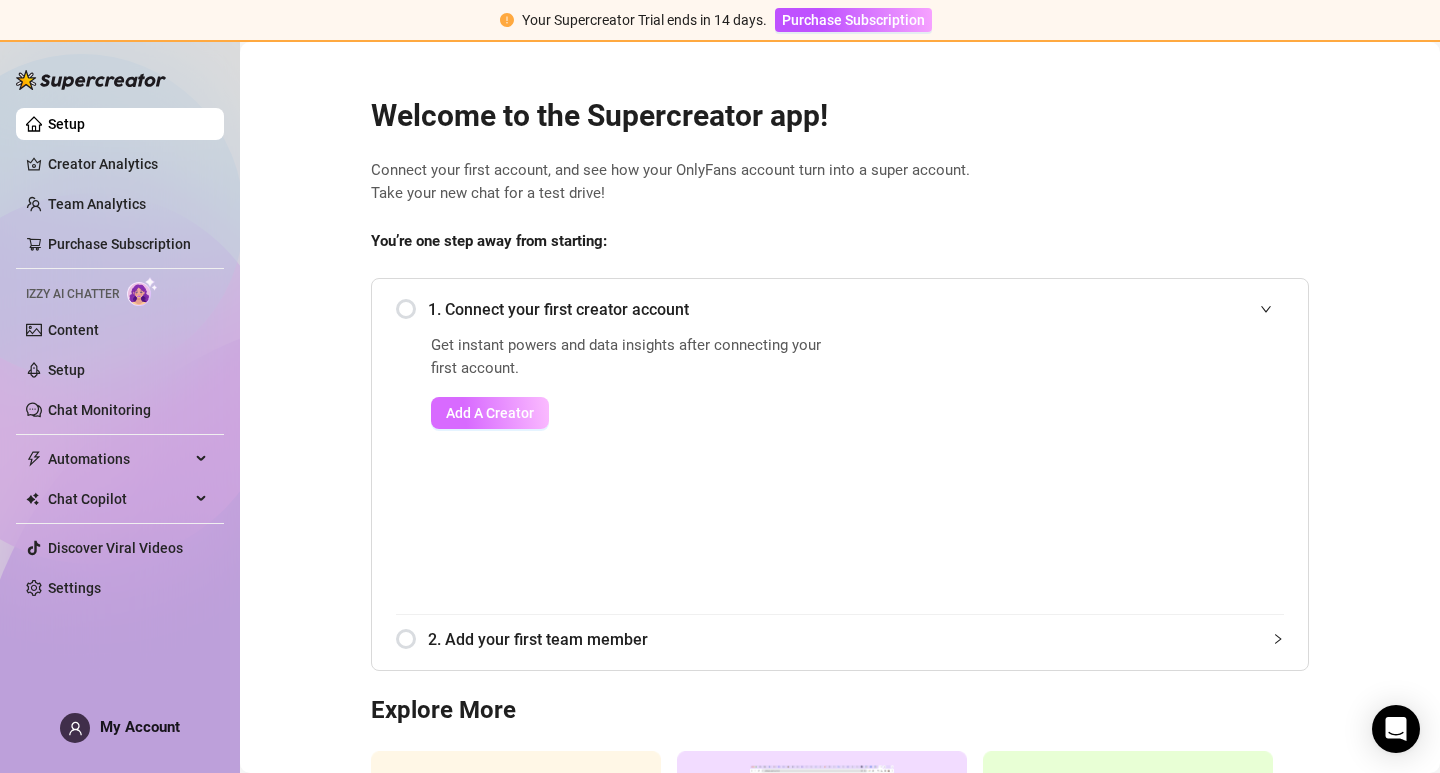 click on "Add A Creator" at bounding box center (490, 413) 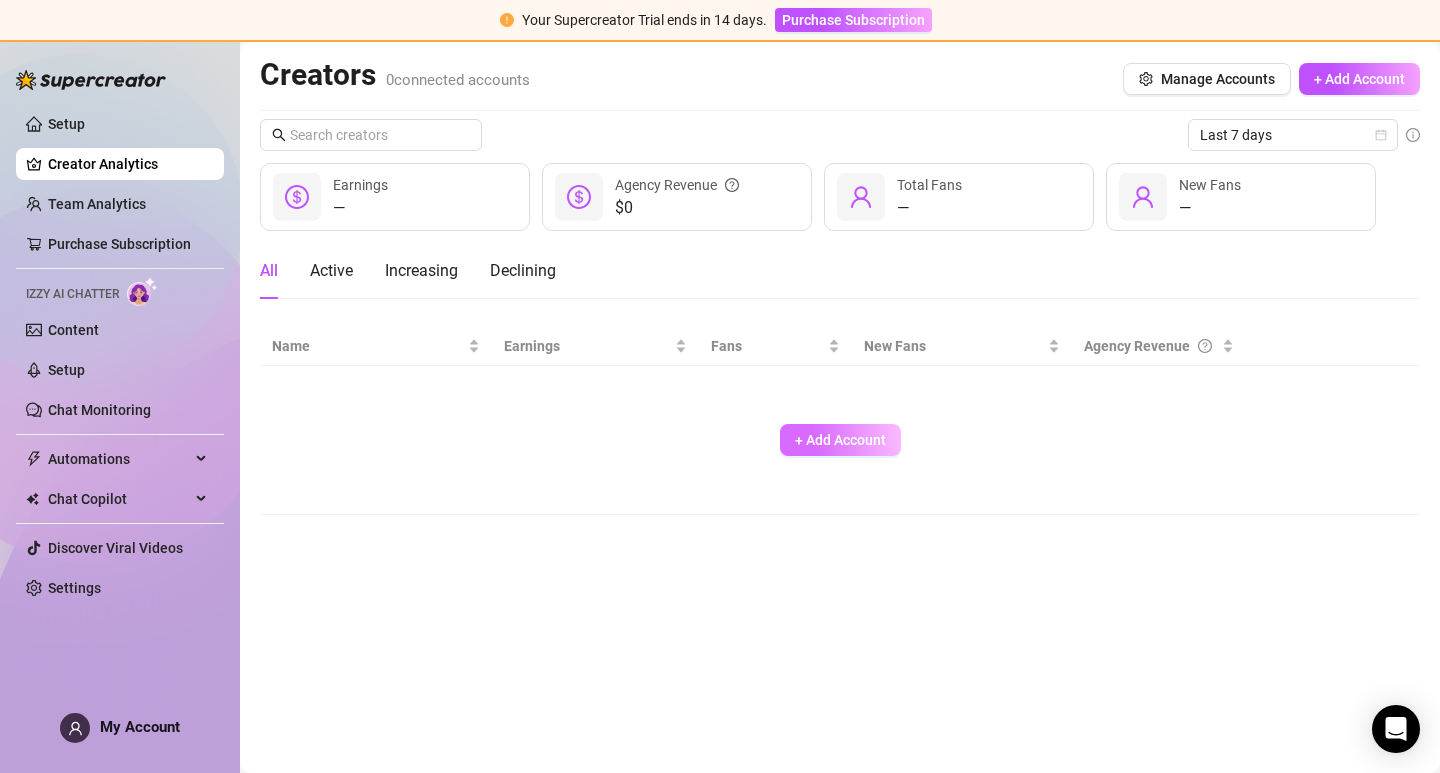 click on "+ Add Account" at bounding box center [840, 440] 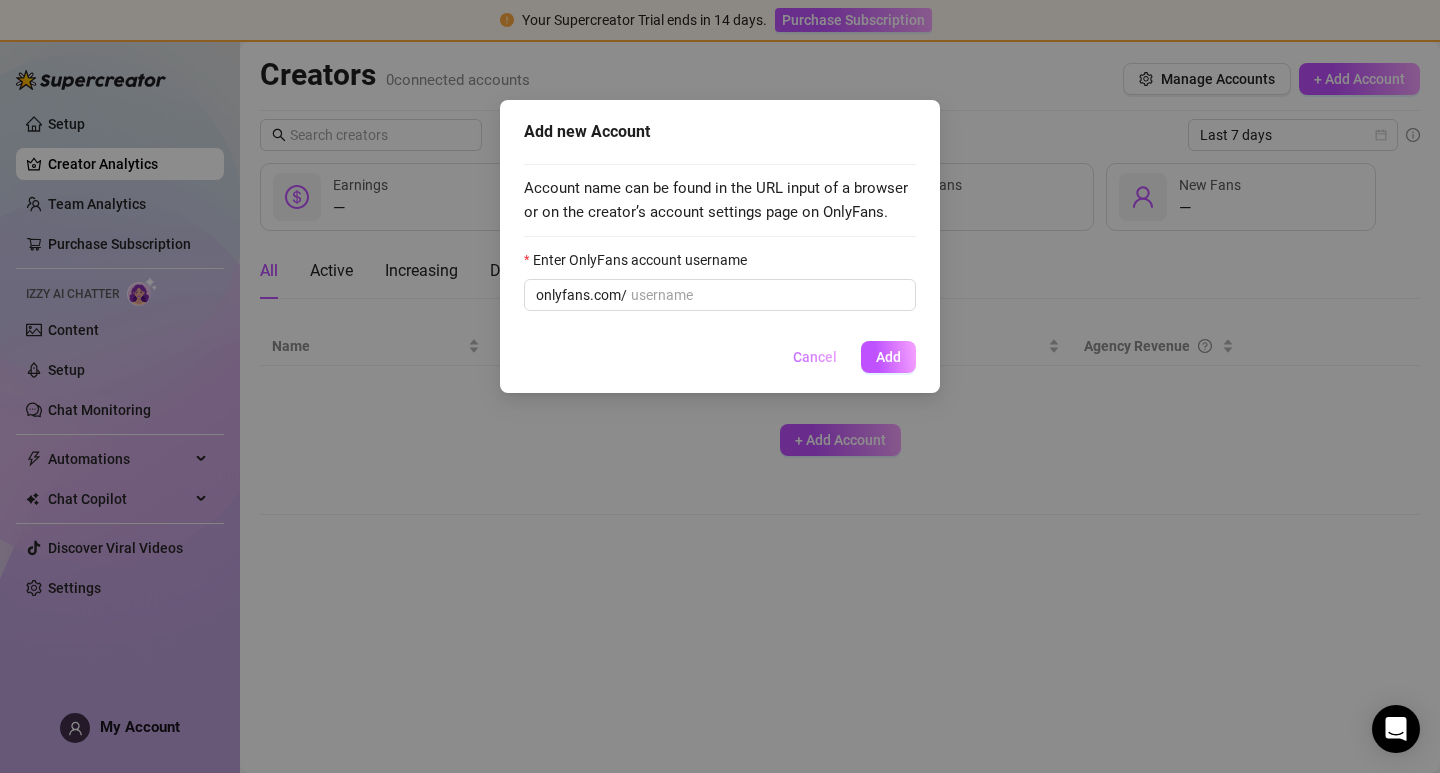 click on "Cancel" at bounding box center [815, 357] 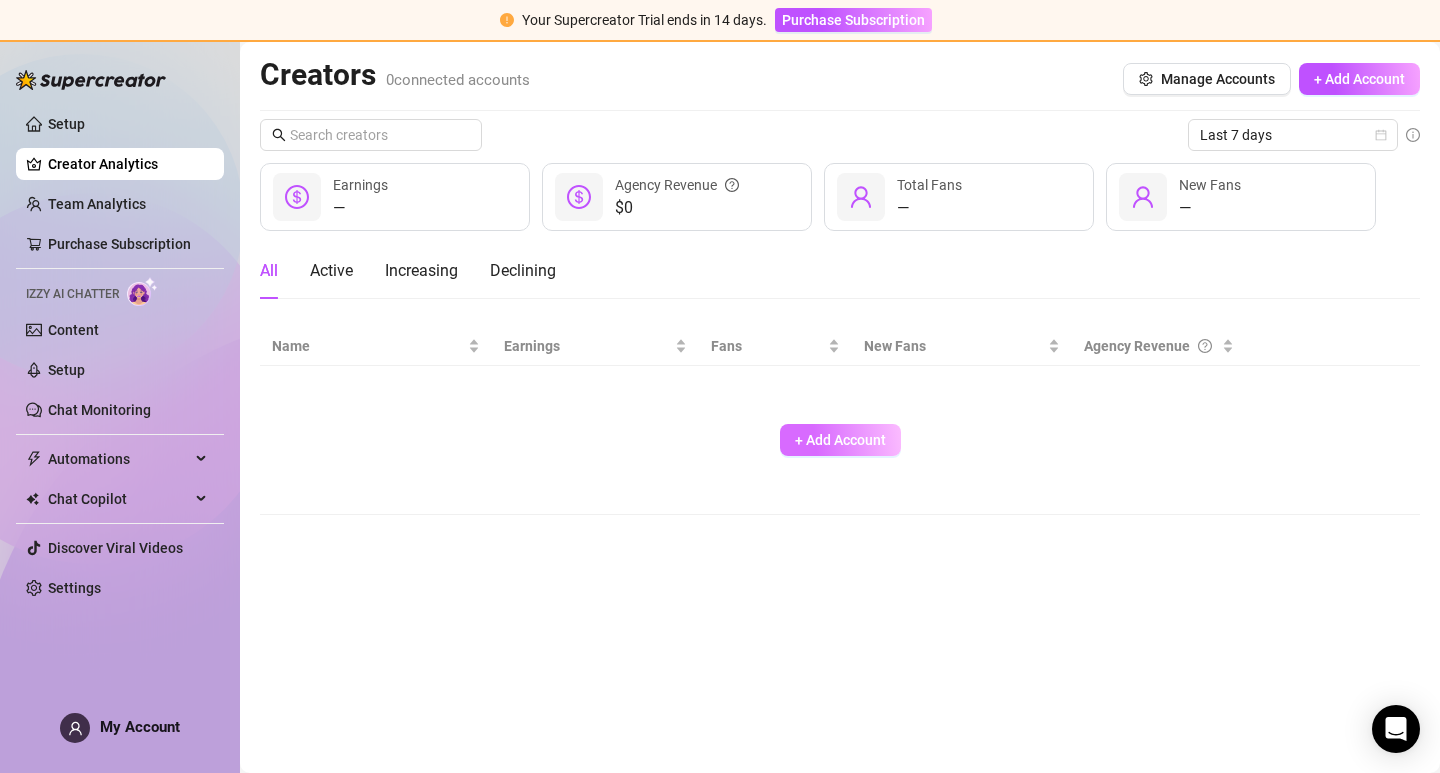 click on "+ Add Account" at bounding box center [840, 440] 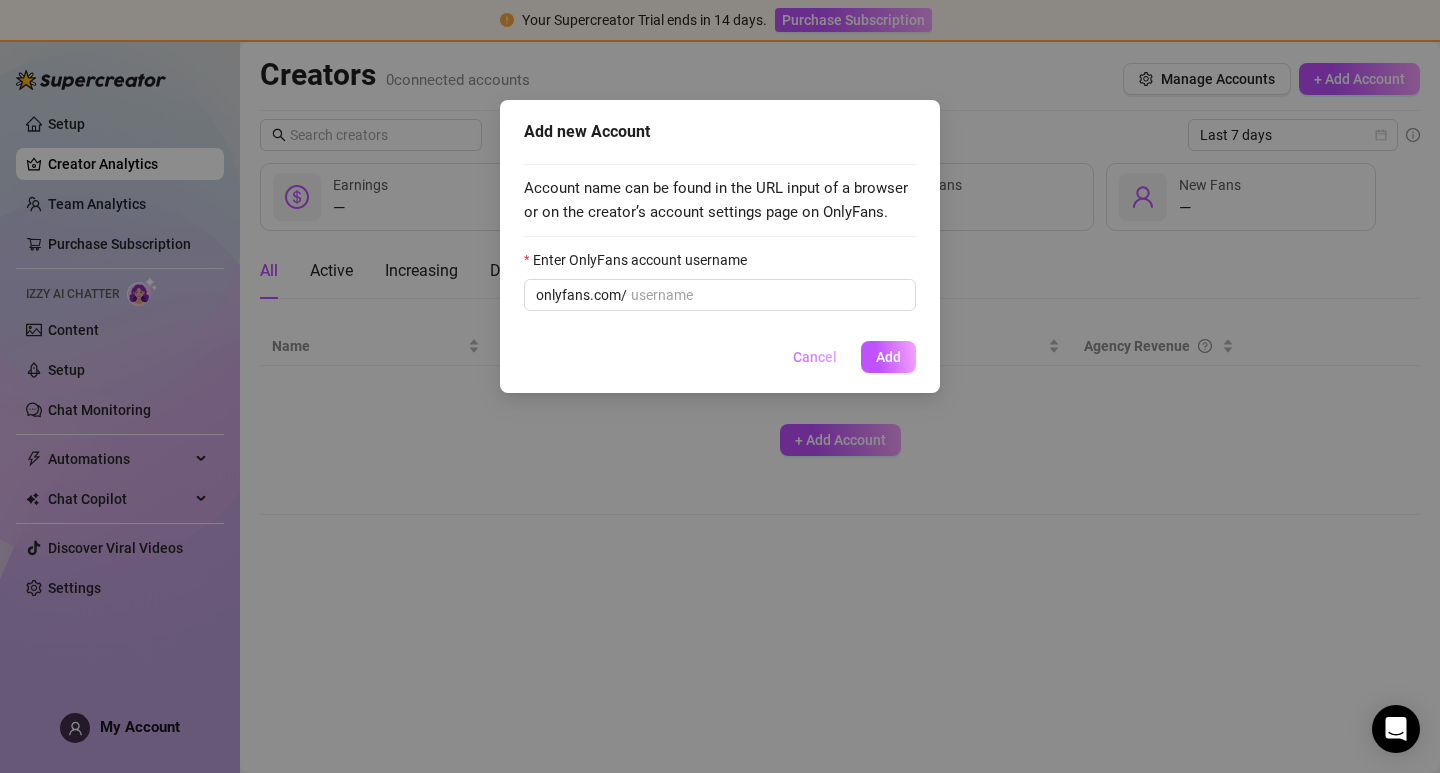 click on "Cancel" at bounding box center [815, 357] 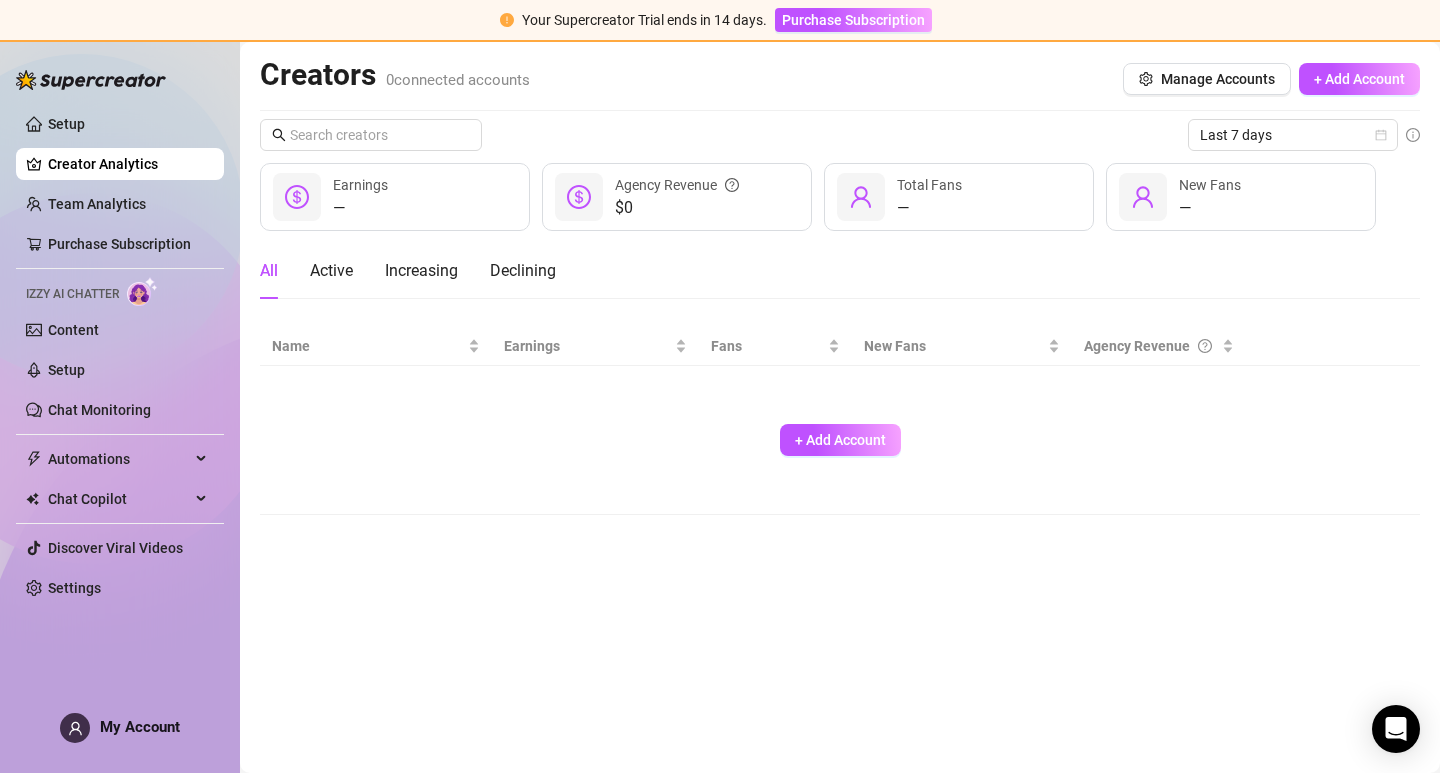 type 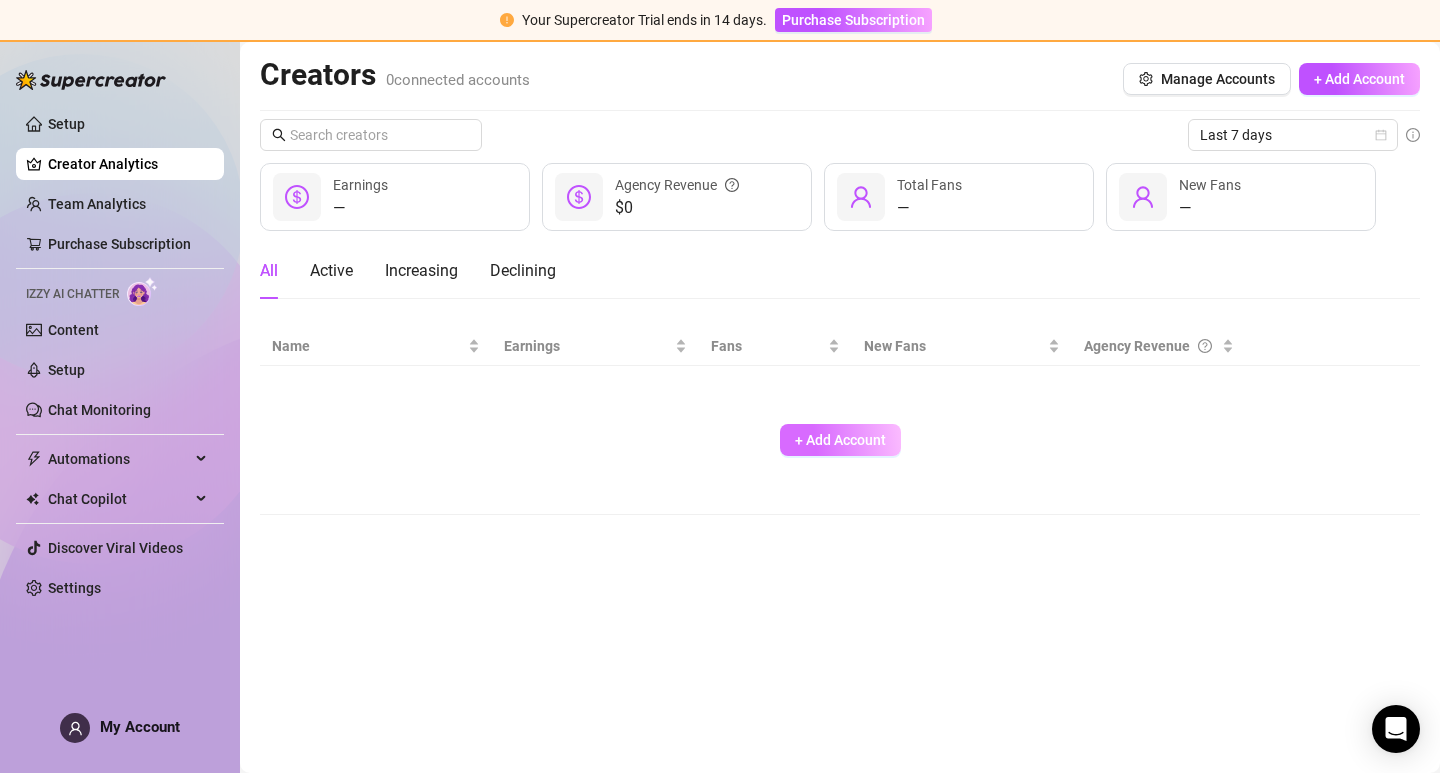 click on "+ Add Account" at bounding box center [840, 440] 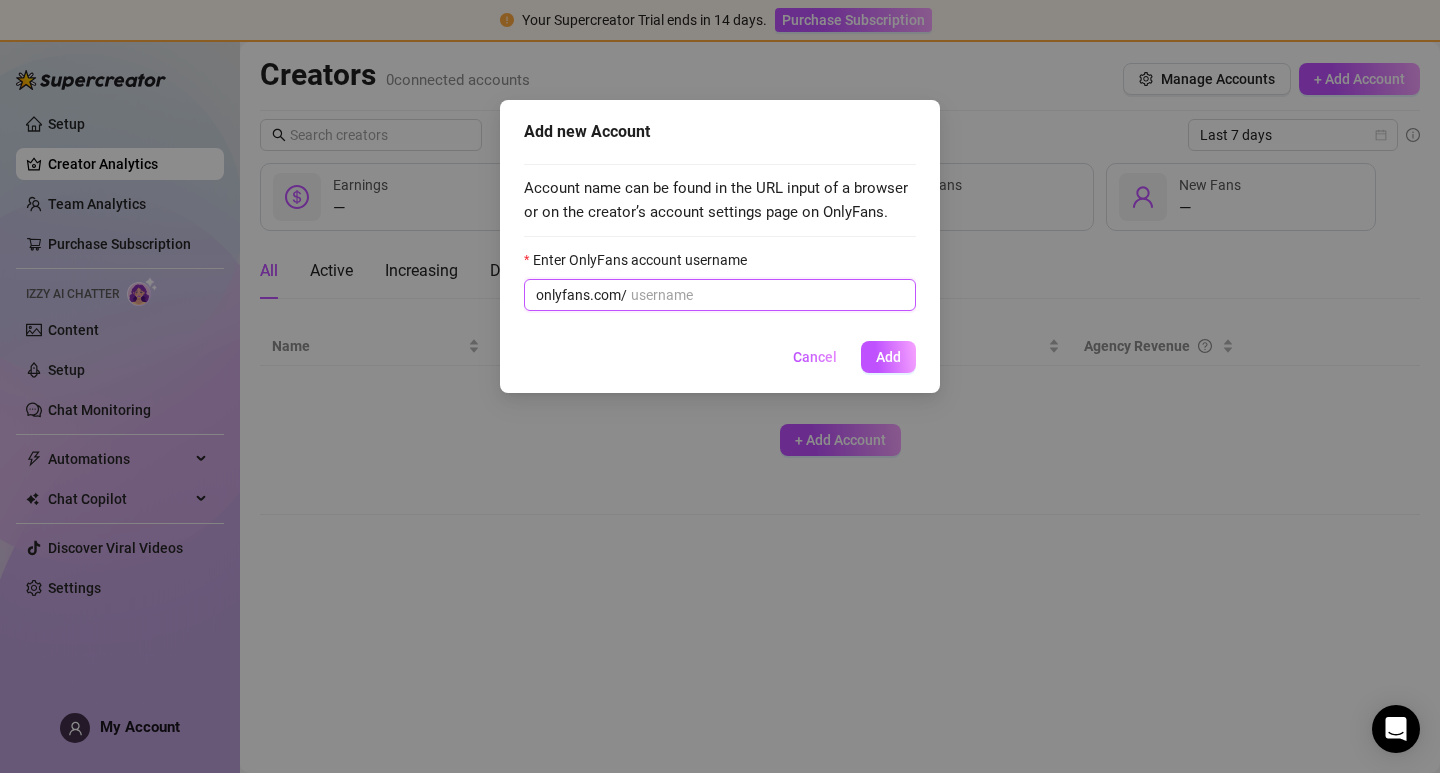paste on "[USERNAME]" 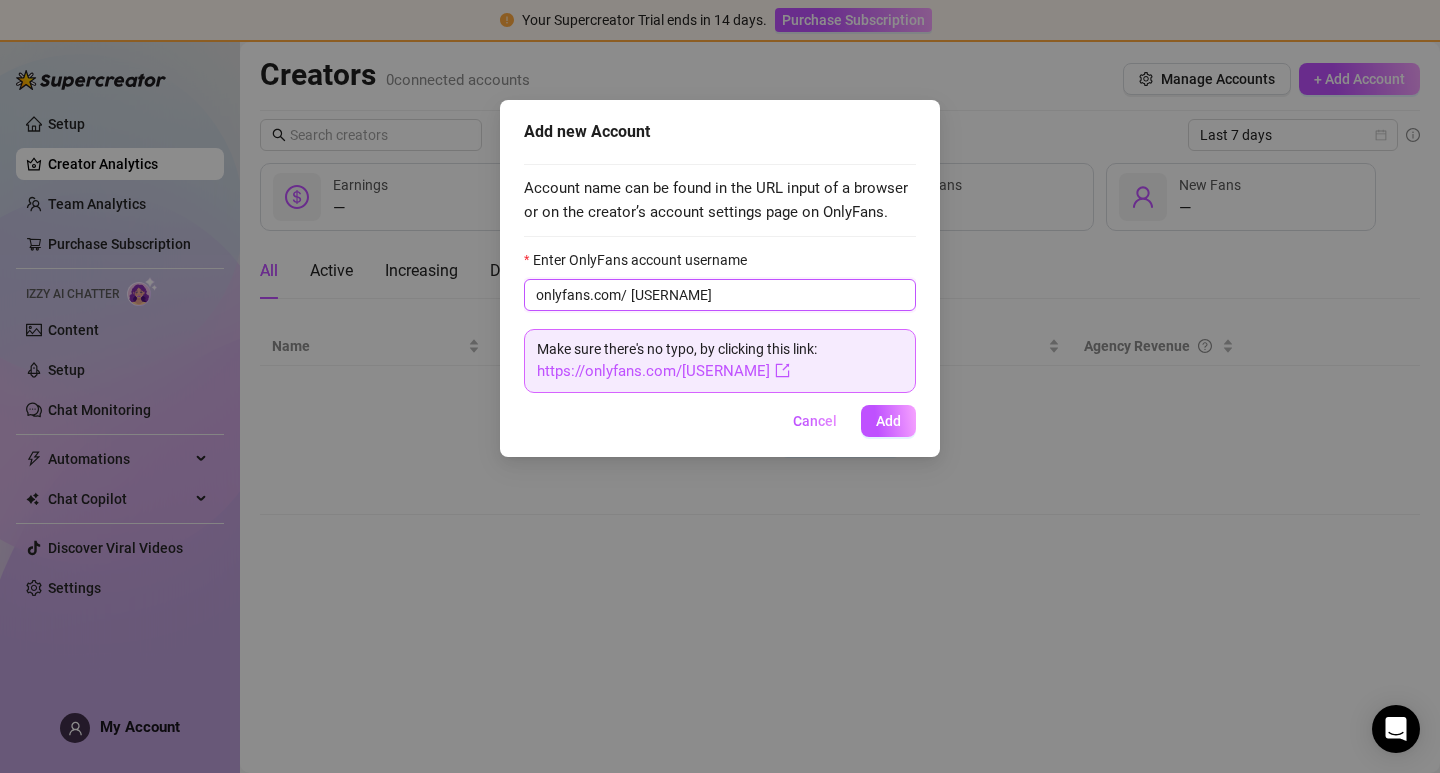 click on "[USERNAME]" at bounding box center [767, 295] 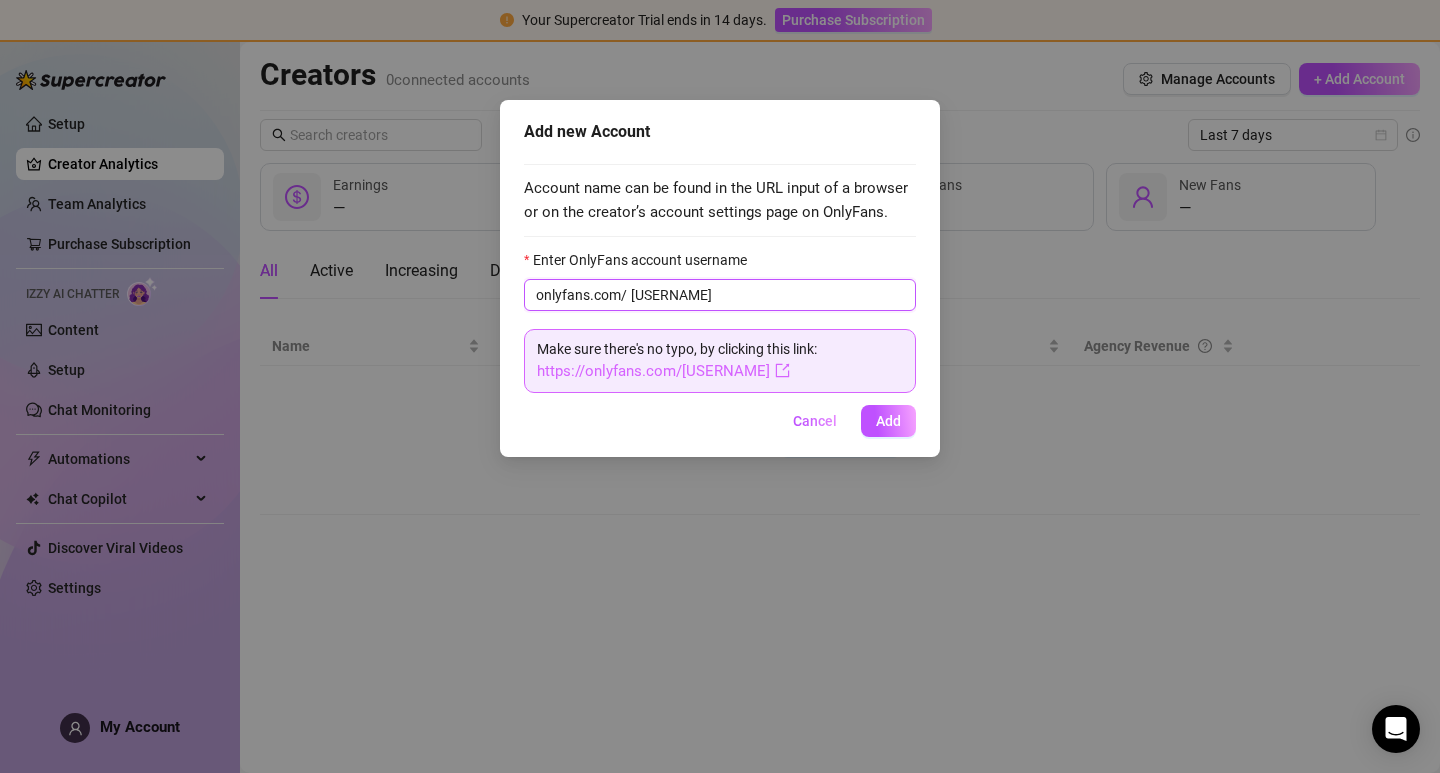 type on "[USERNAME]" 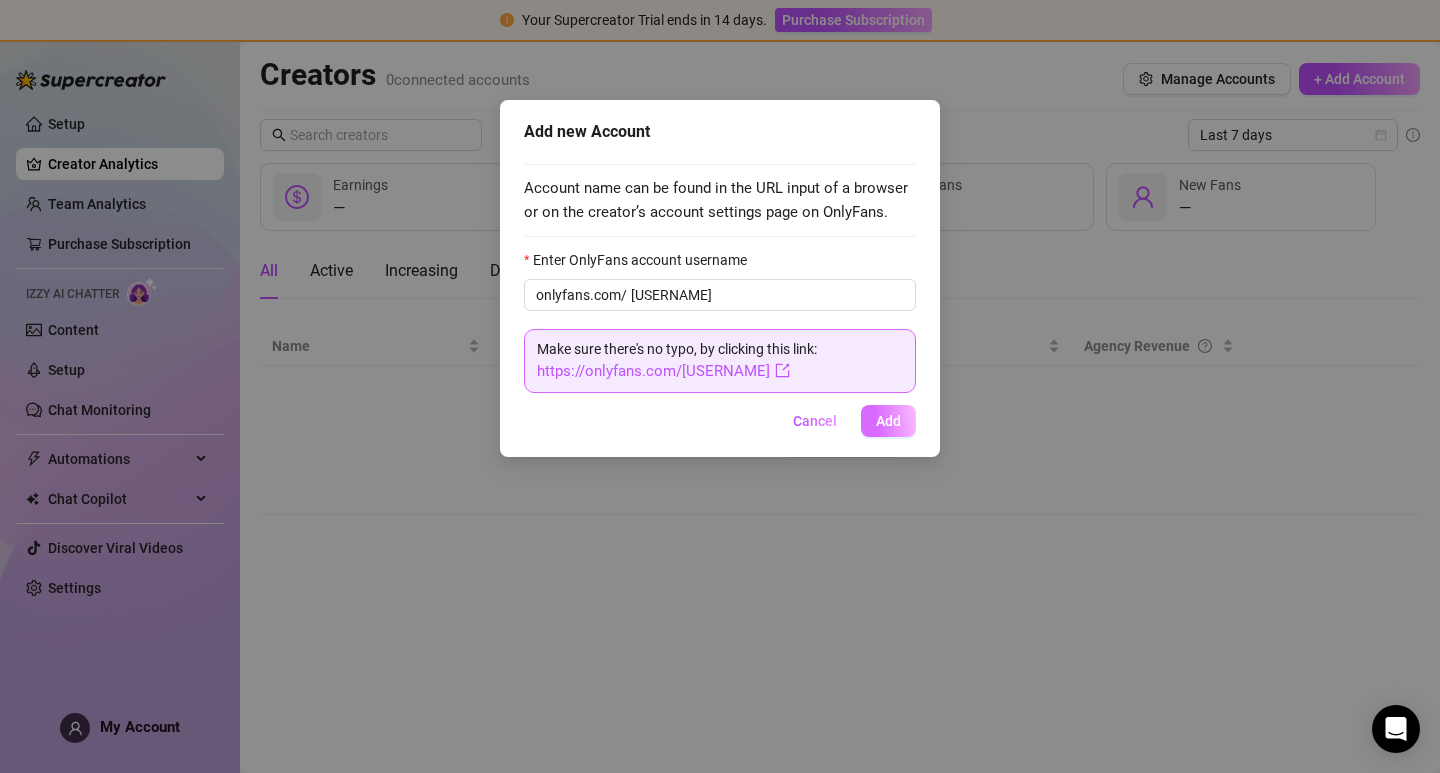 click on "Add" at bounding box center [888, 421] 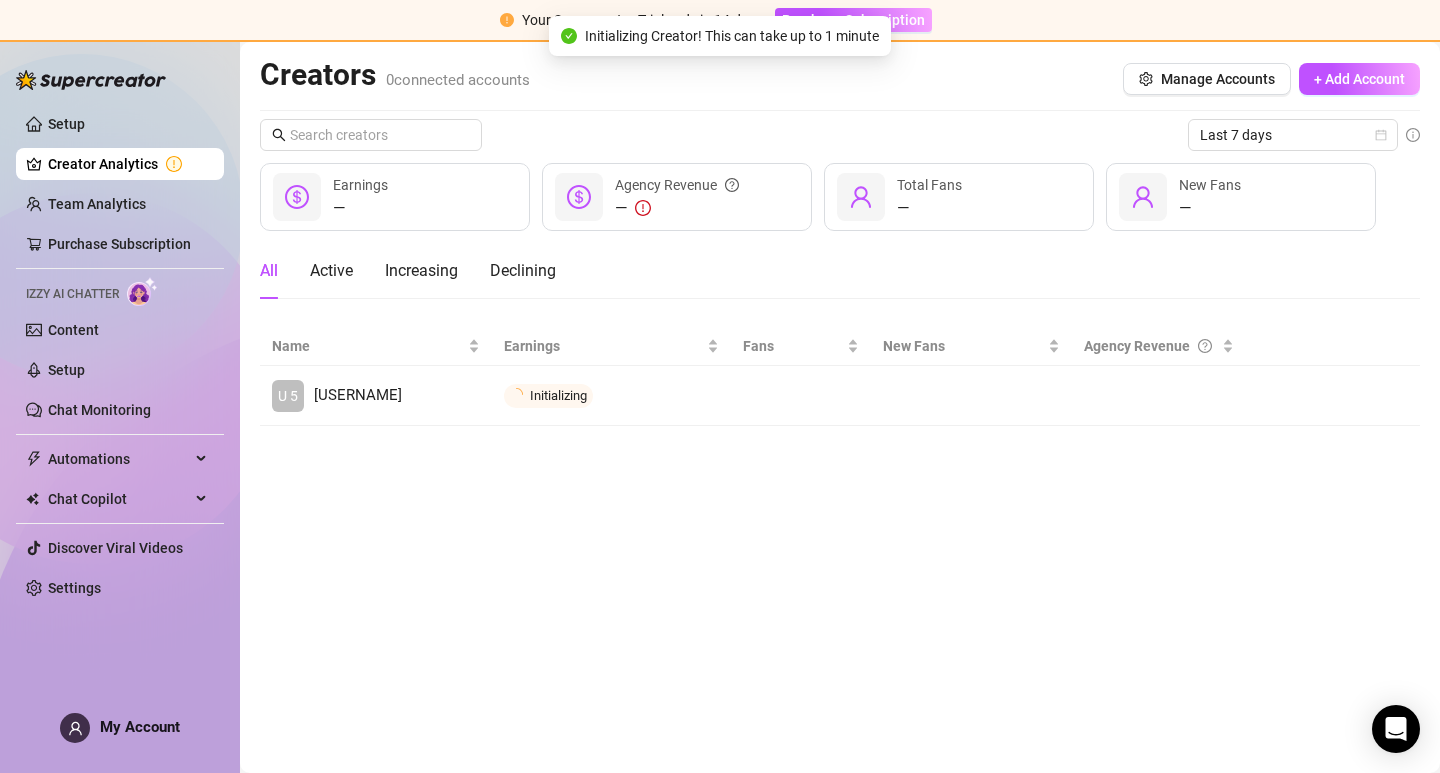 click on "Add new Account Account name can be found in the URL input of a browser or on the creator’s account settings page on OnlyFans. Enter OnlyFans account username onlyfans.com/ [USERNAME] Make sure there's no typo, by clicking this link: https://onlyfans.com/[USERNAME] Cancel Add" at bounding box center (720, 386) 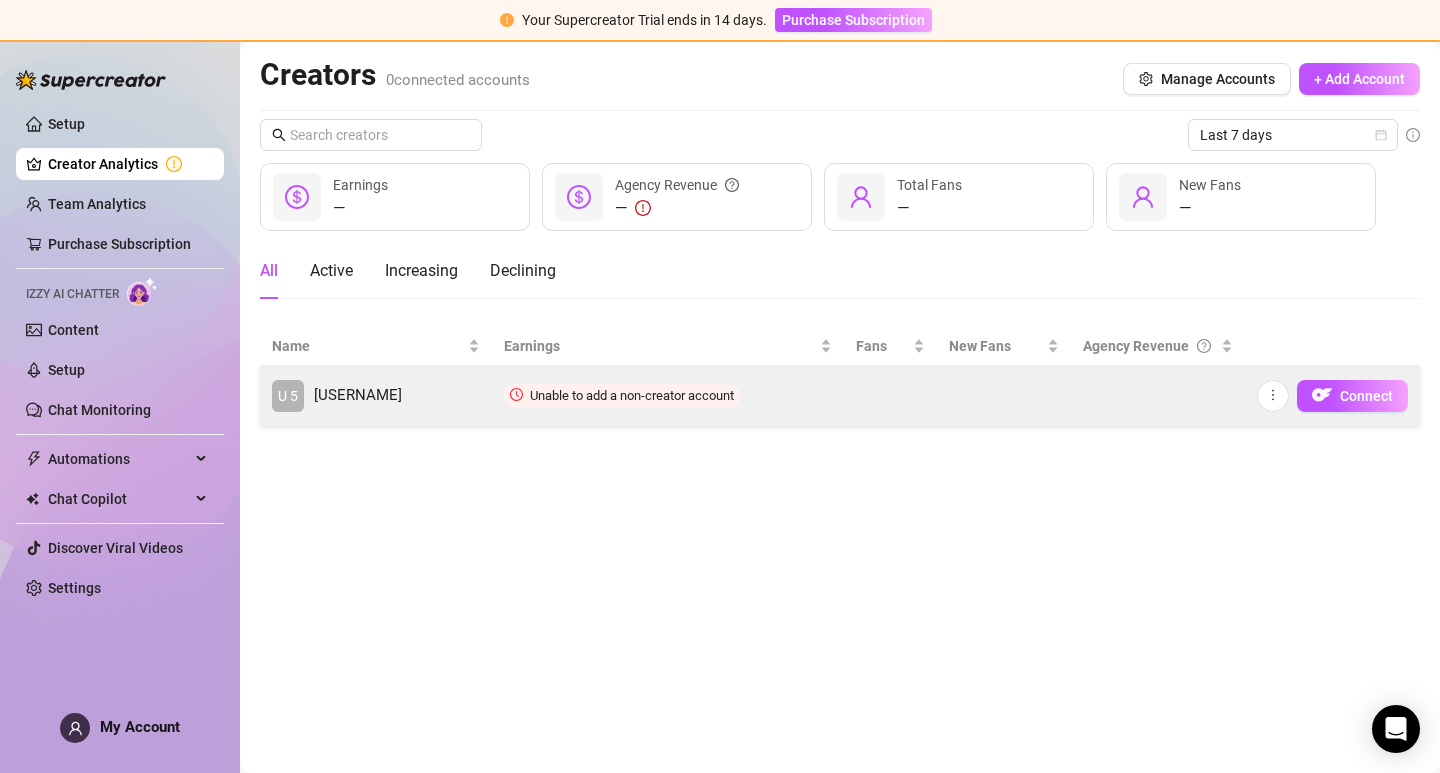 click on "U [USERNAME]" at bounding box center [376, 396] 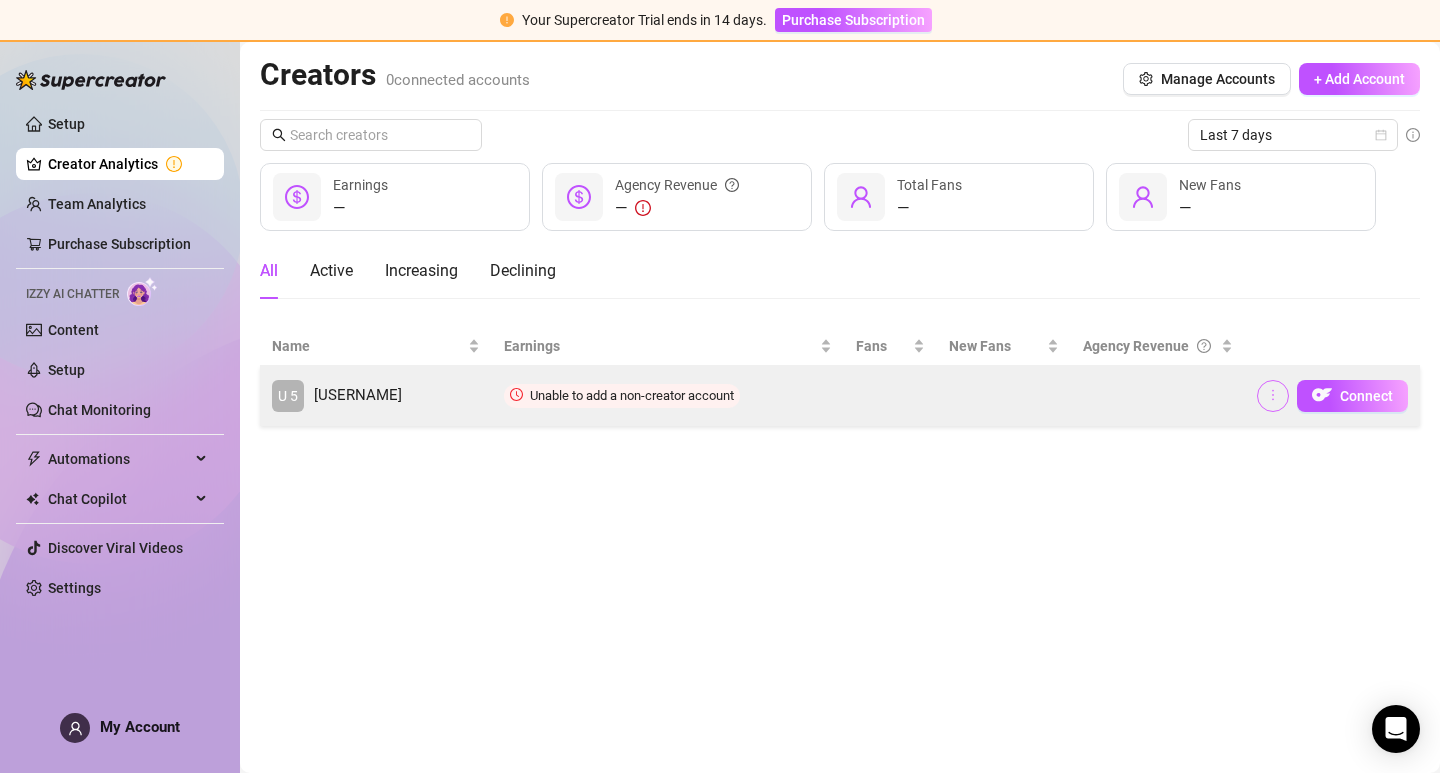 click 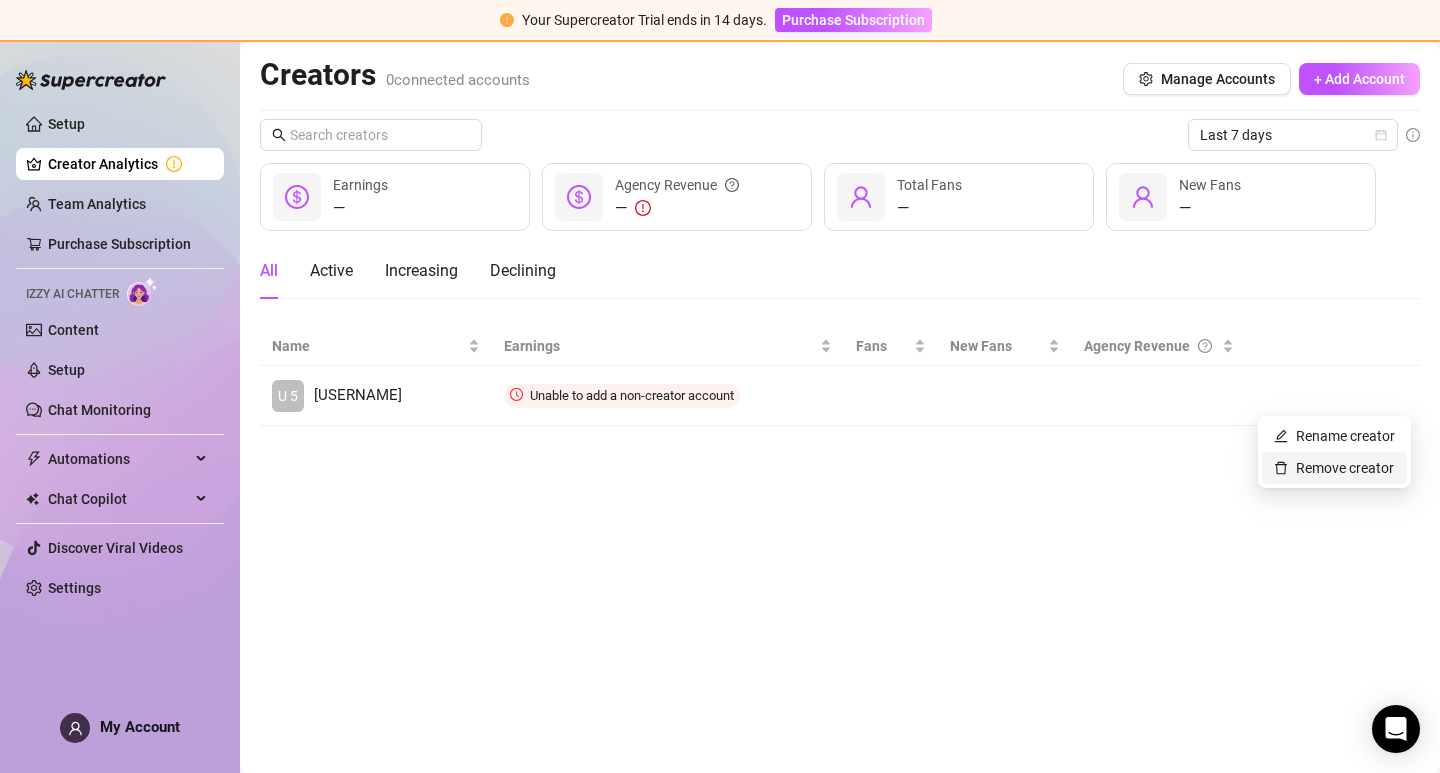 click on "Remove creator" at bounding box center [1334, 468] 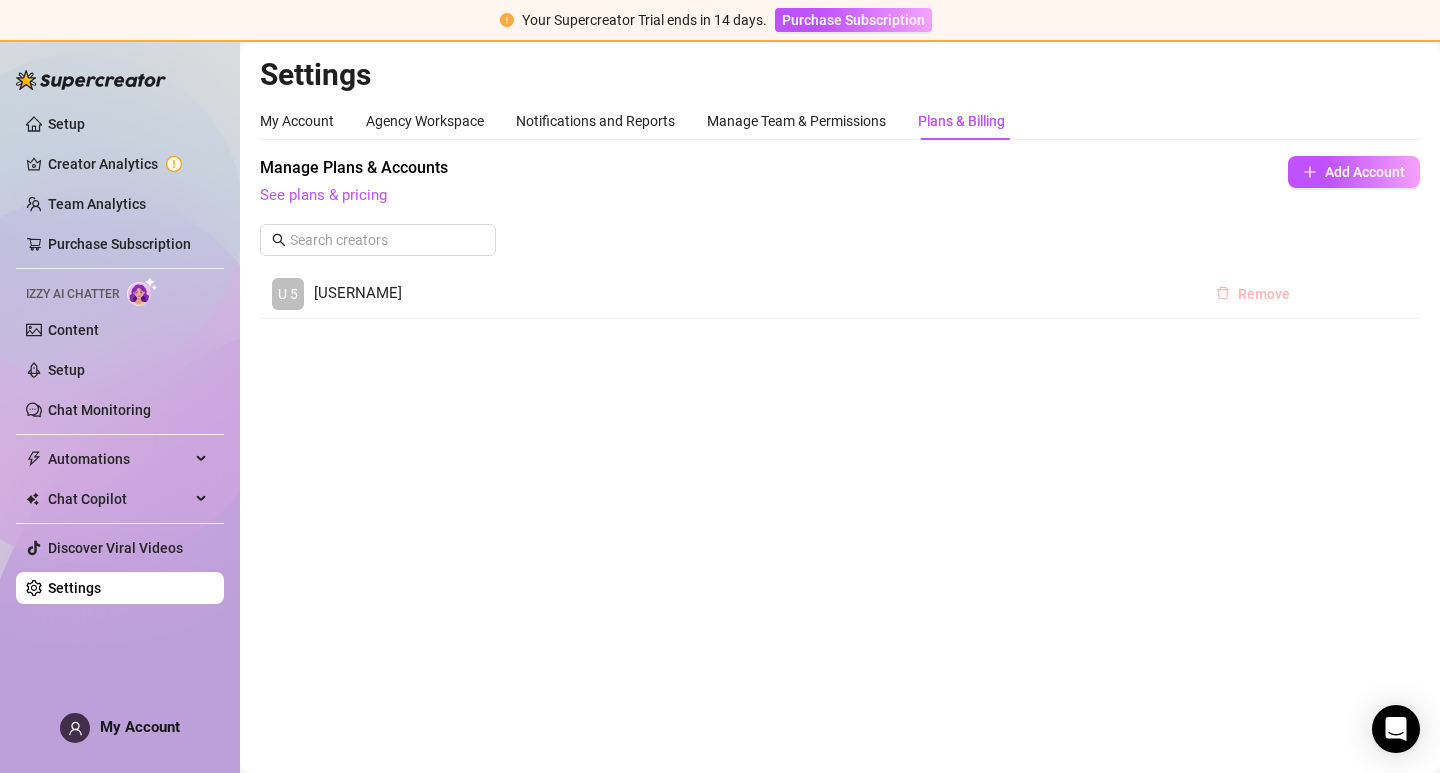 click on "Remove" at bounding box center (1264, 294) 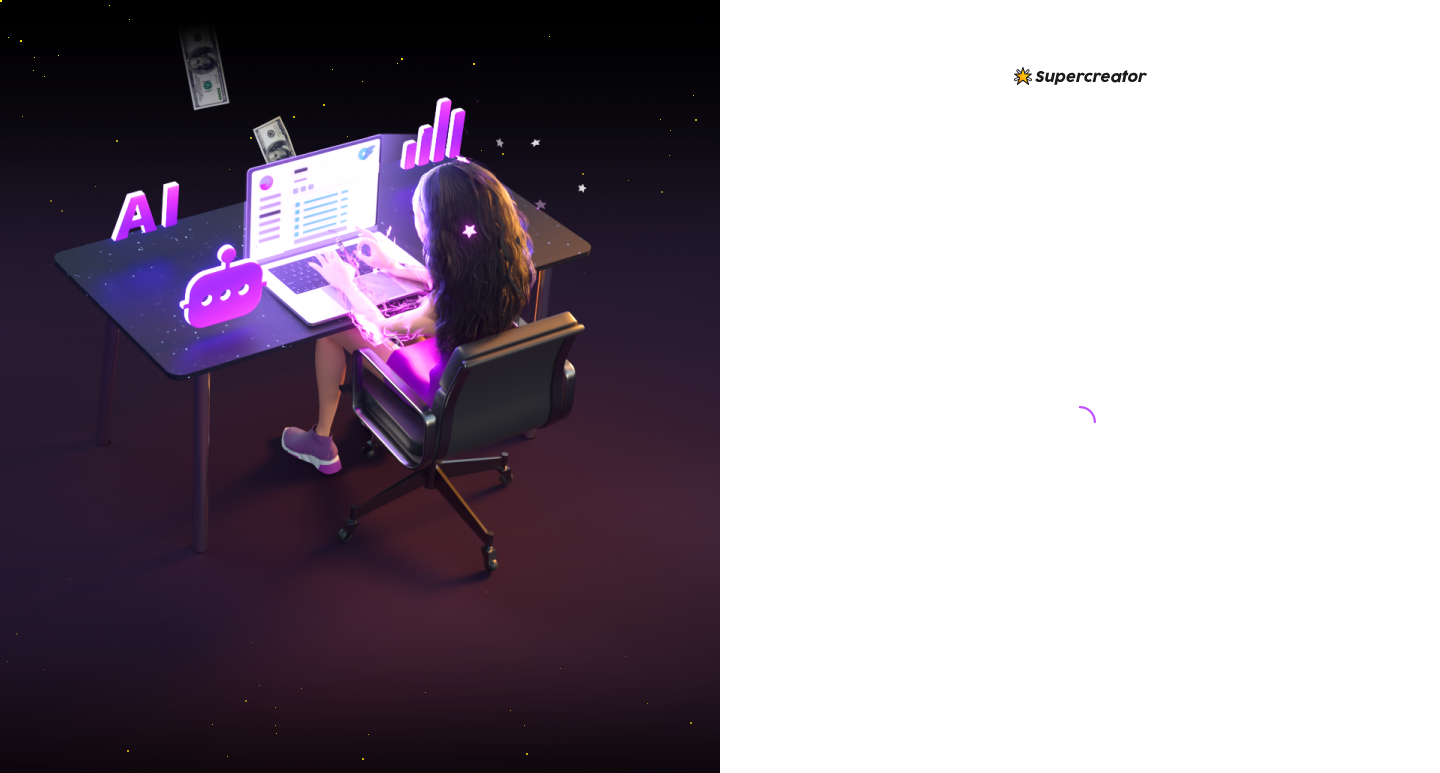 scroll, scrollTop: 0, scrollLeft: 0, axis: both 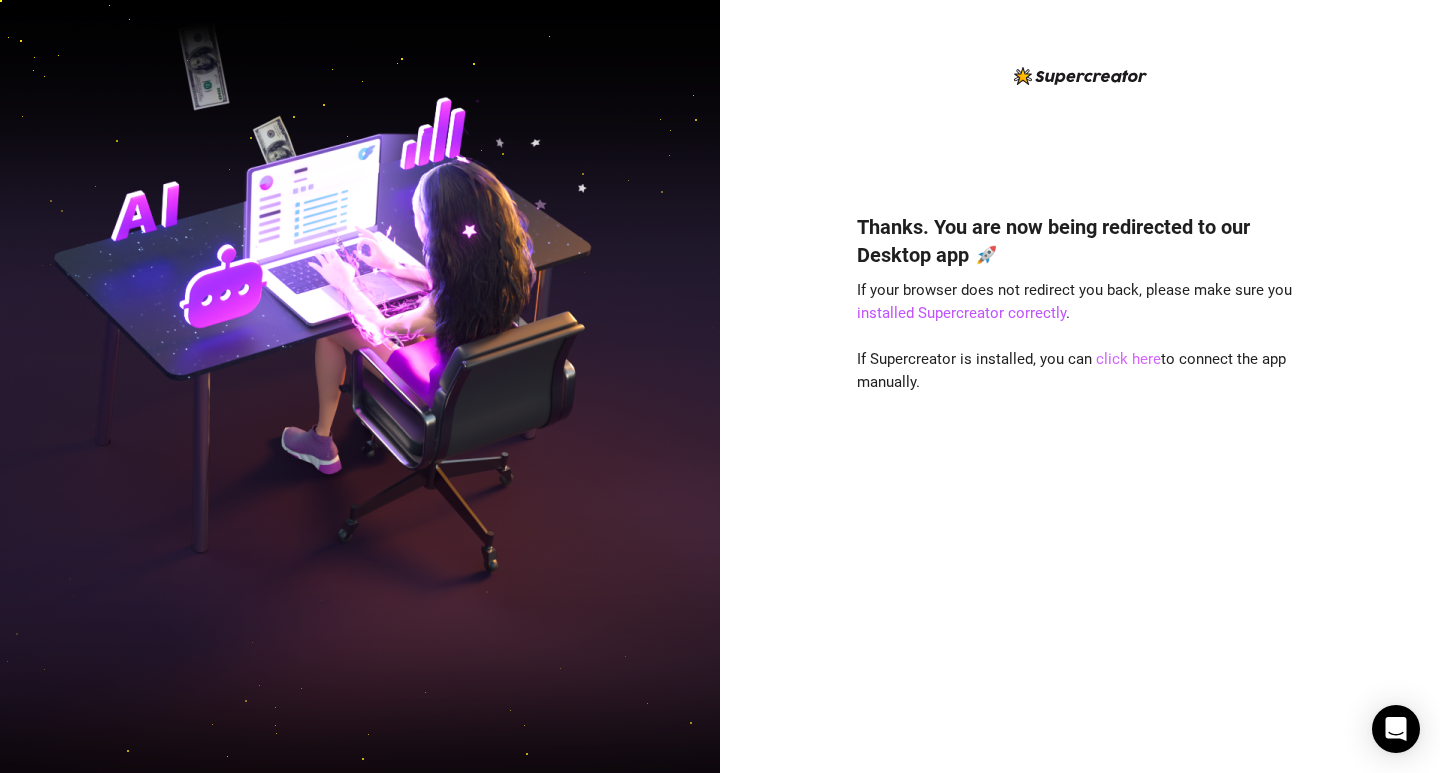 click on "click here" at bounding box center [1128, 359] 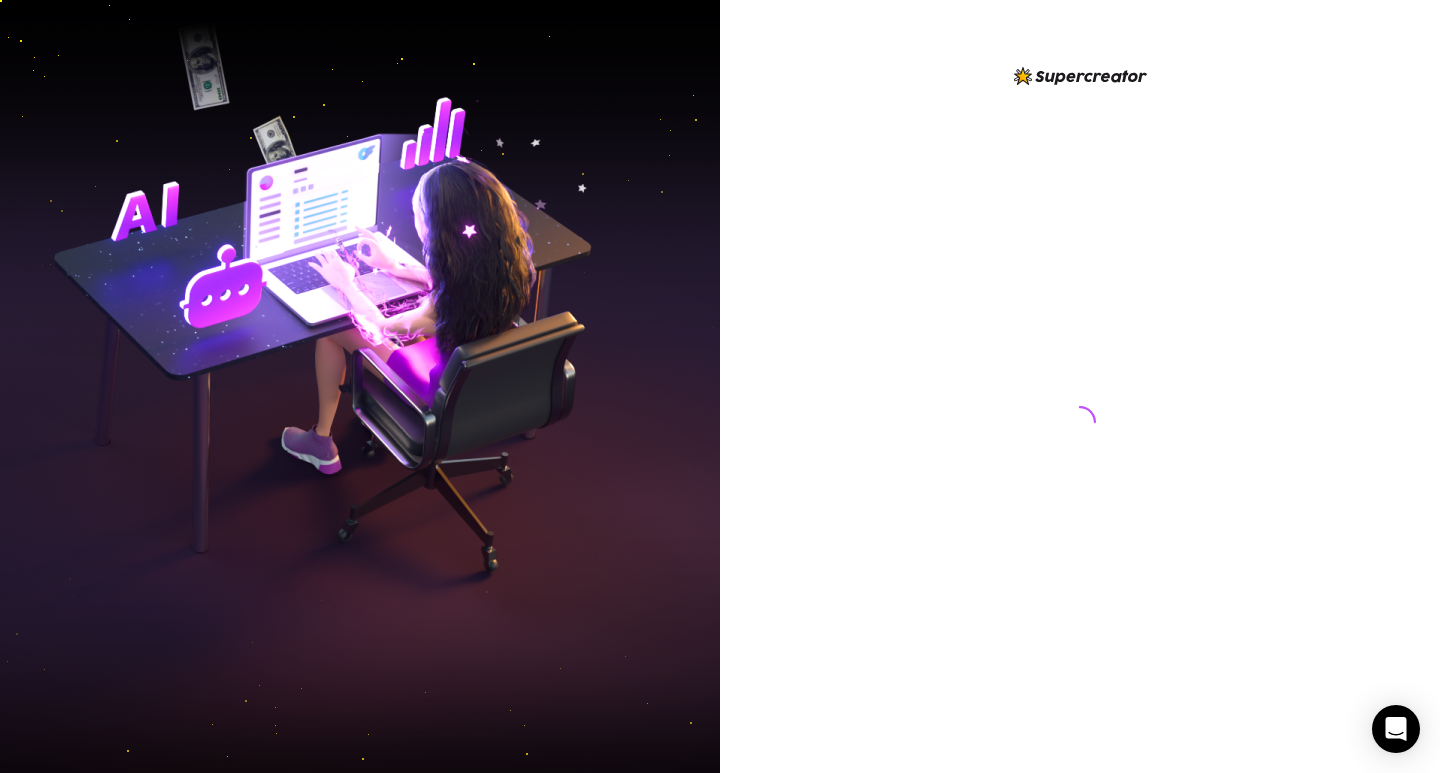 scroll, scrollTop: 0, scrollLeft: 0, axis: both 